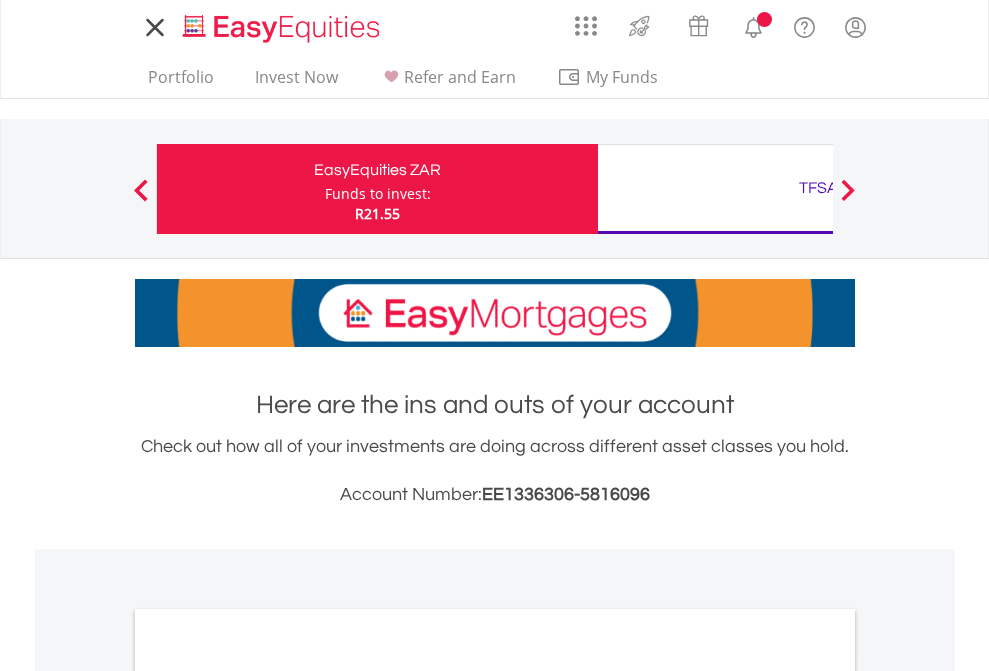 scroll, scrollTop: 0, scrollLeft: 0, axis: both 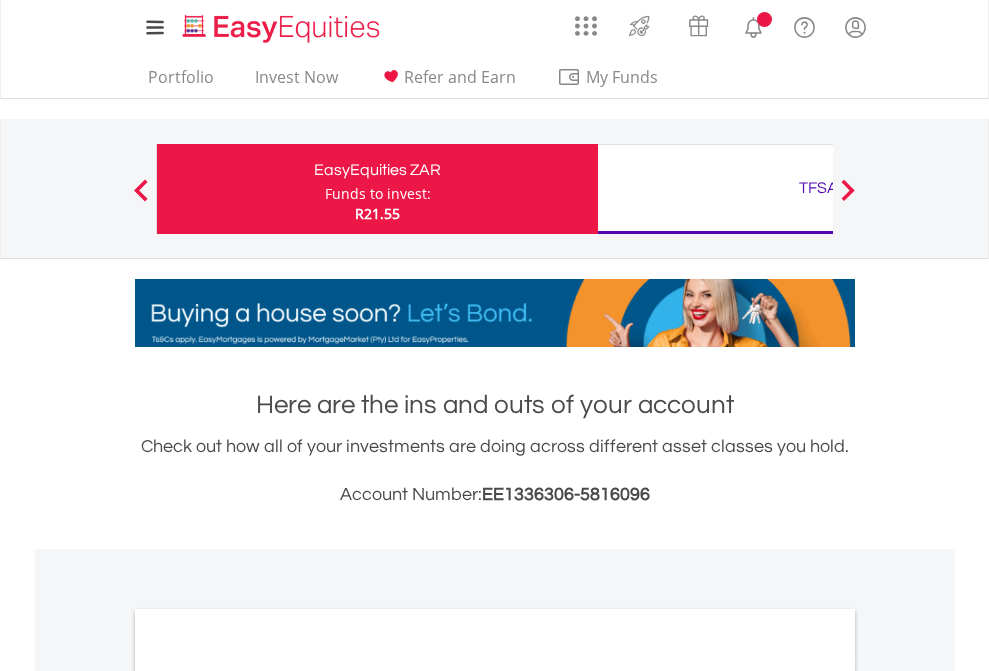 click on "Funds to invest:" at bounding box center (378, 194) 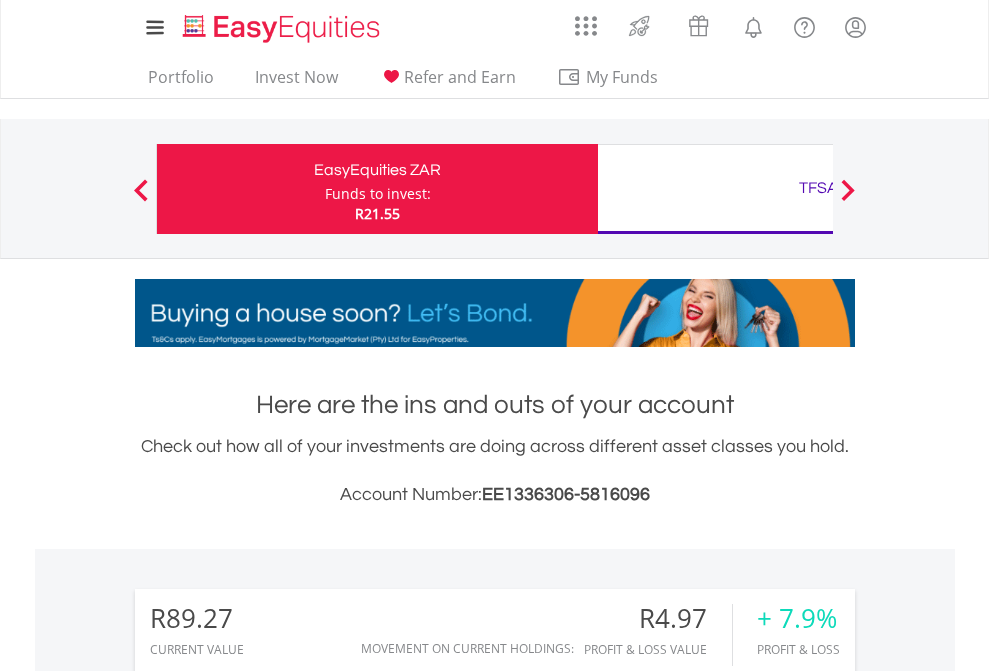 scroll, scrollTop: 999808, scrollLeft: 999687, axis: both 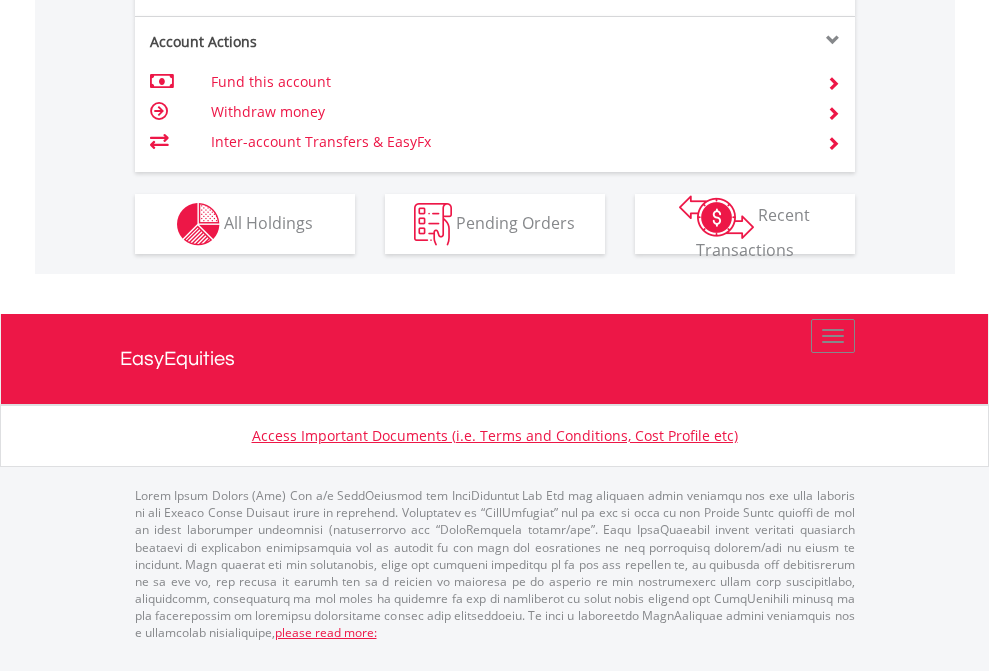 click on "Investment types" at bounding box center (706, -337) 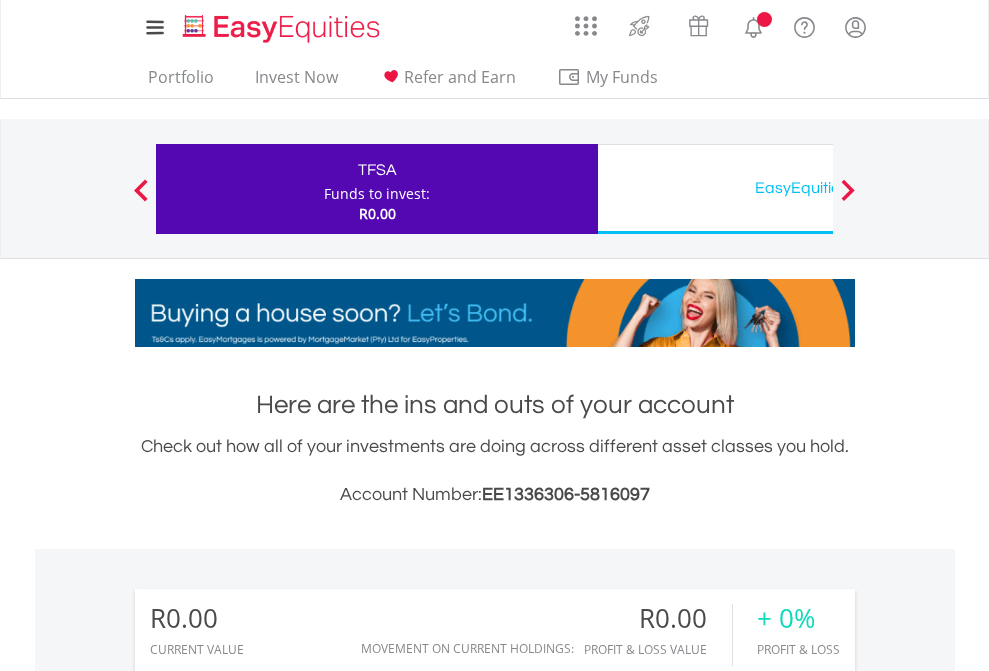 scroll, scrollTop: 0, scrollLeft: 0, axis: both 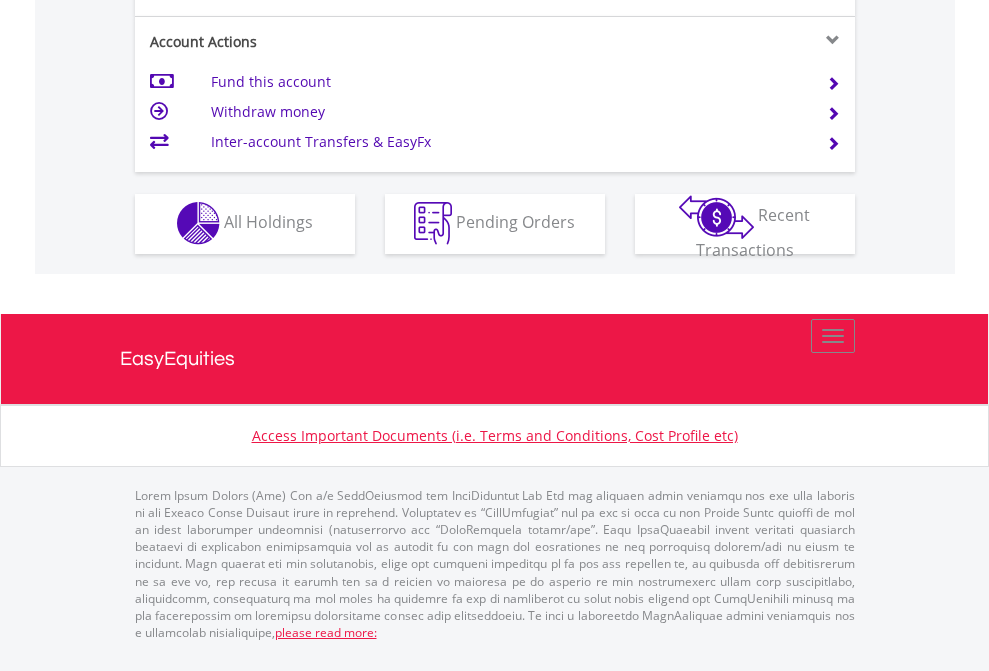 click on "Investment types" at bounding box center [706, -353] 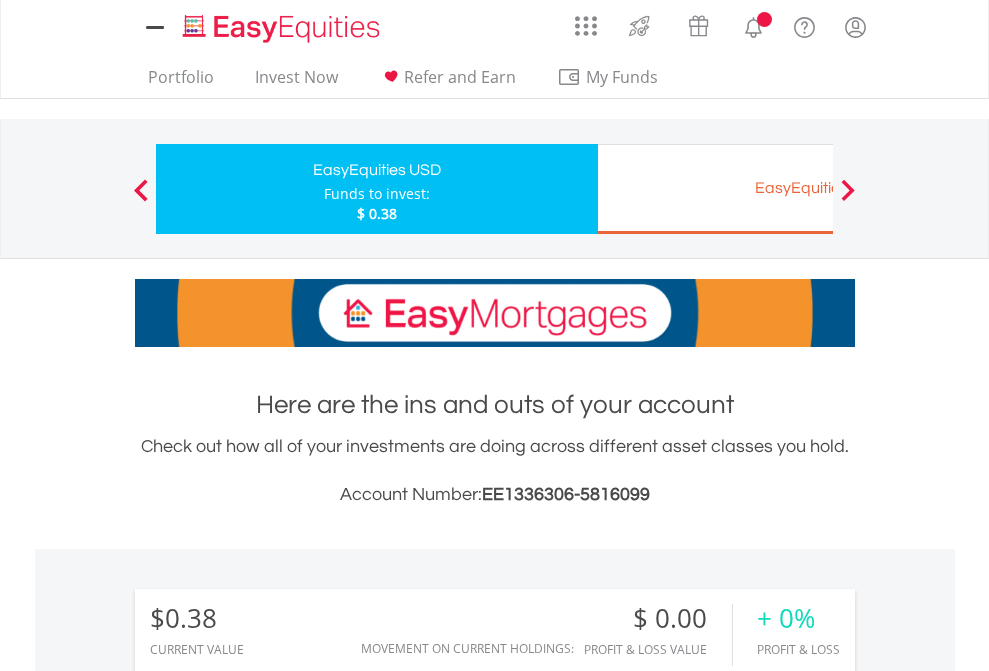 scroll, scrollTop: 0, scrollLeft: 0, axis: both 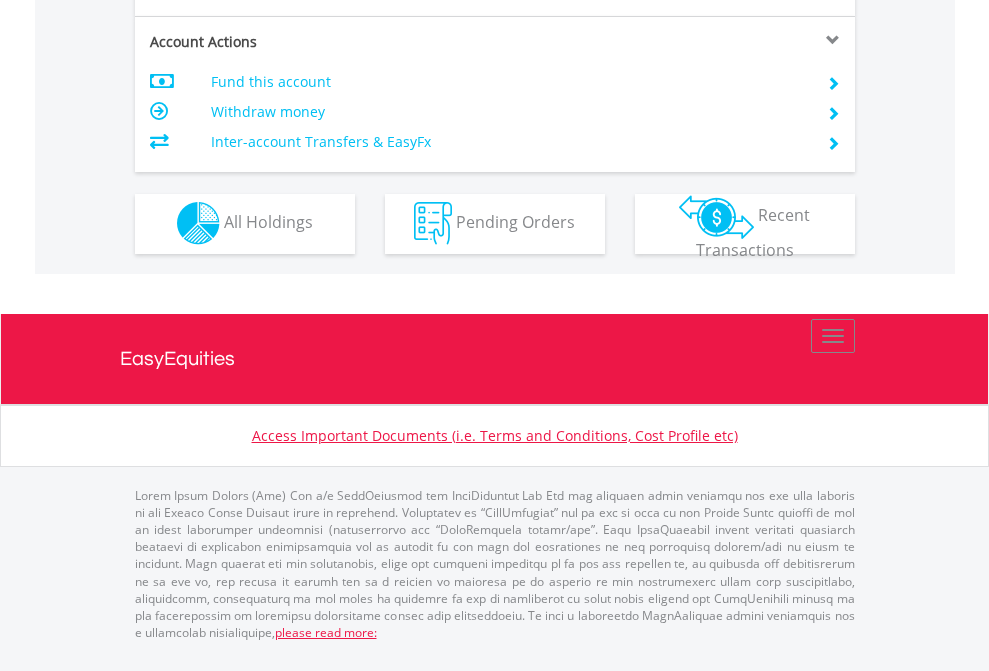 click on "Investment types" at bounding box center (706, -353) 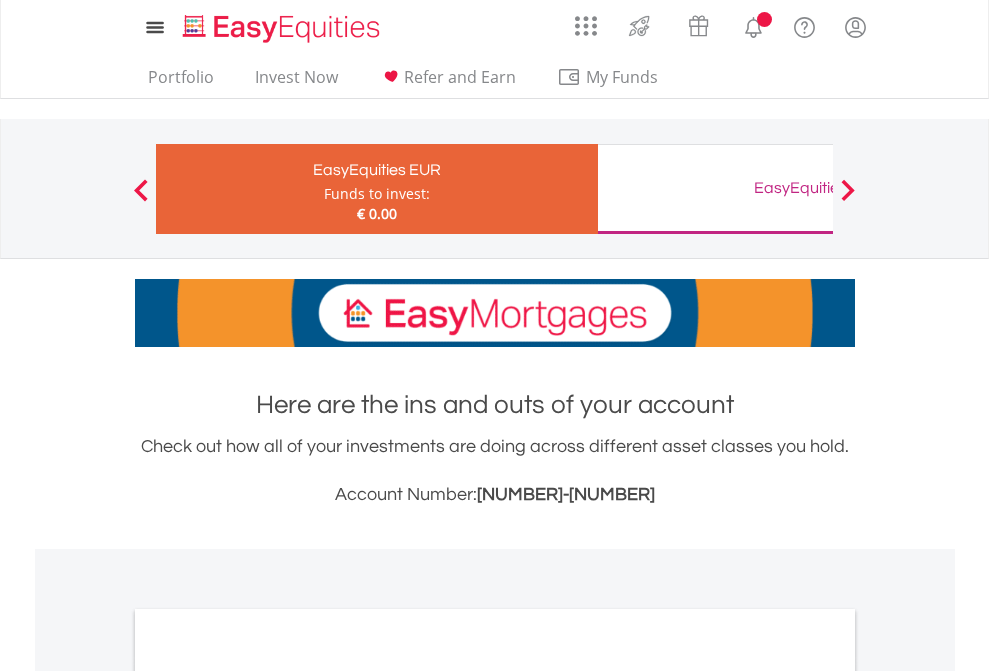 scroll, scrollTop: 0, scrollLeft: 0, axis: both 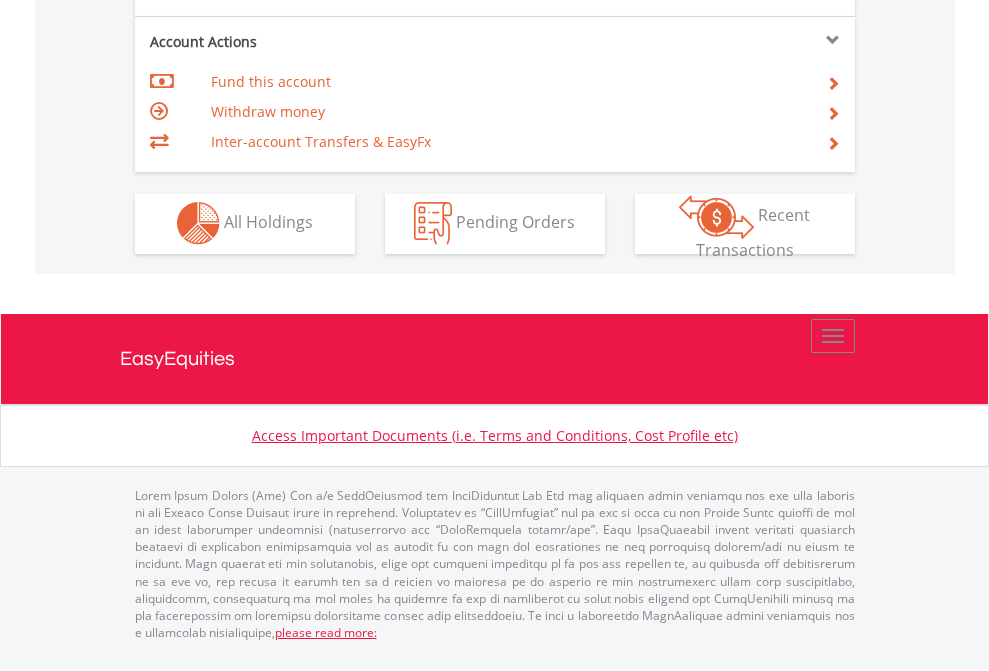 click on "Investment types" at bounding box center [706, -353] 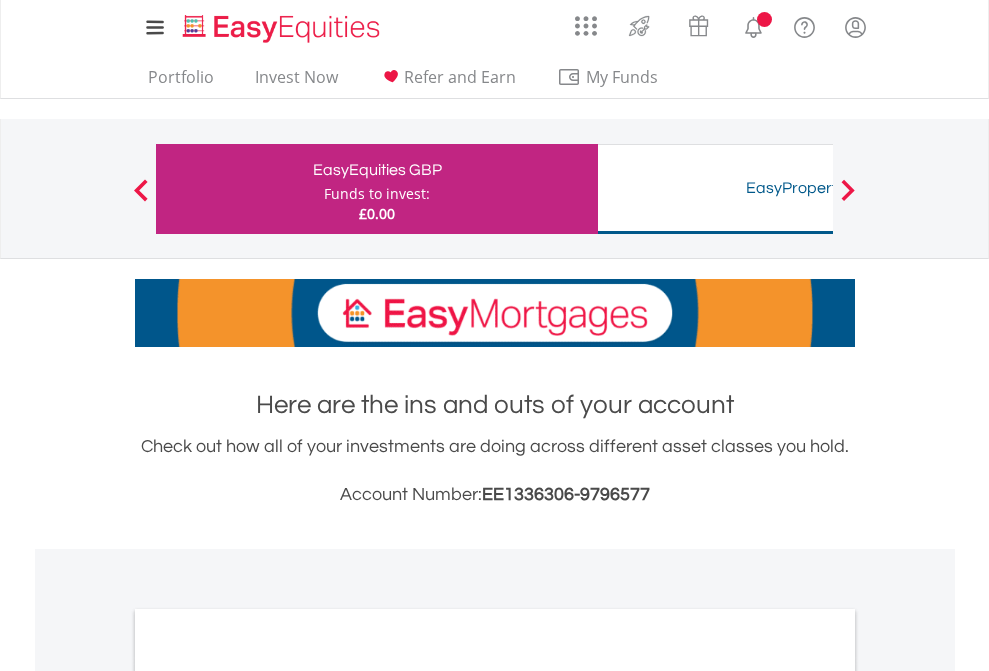 scroll, scrollTop: 0, scrollLeft: 0, axis: both 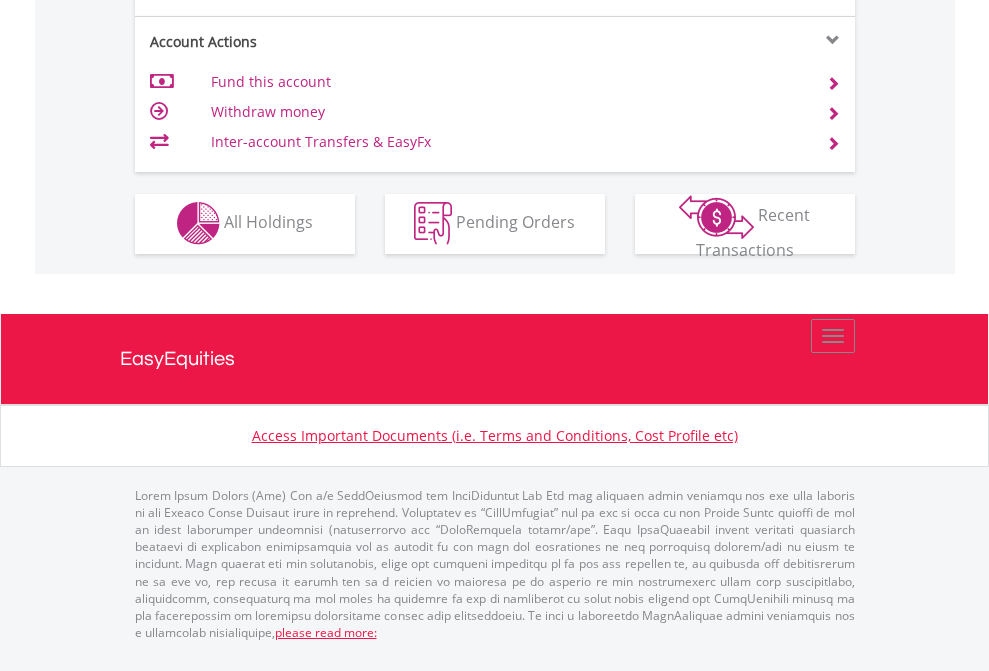 click on "Investment types" at bounding box center [706, -353] 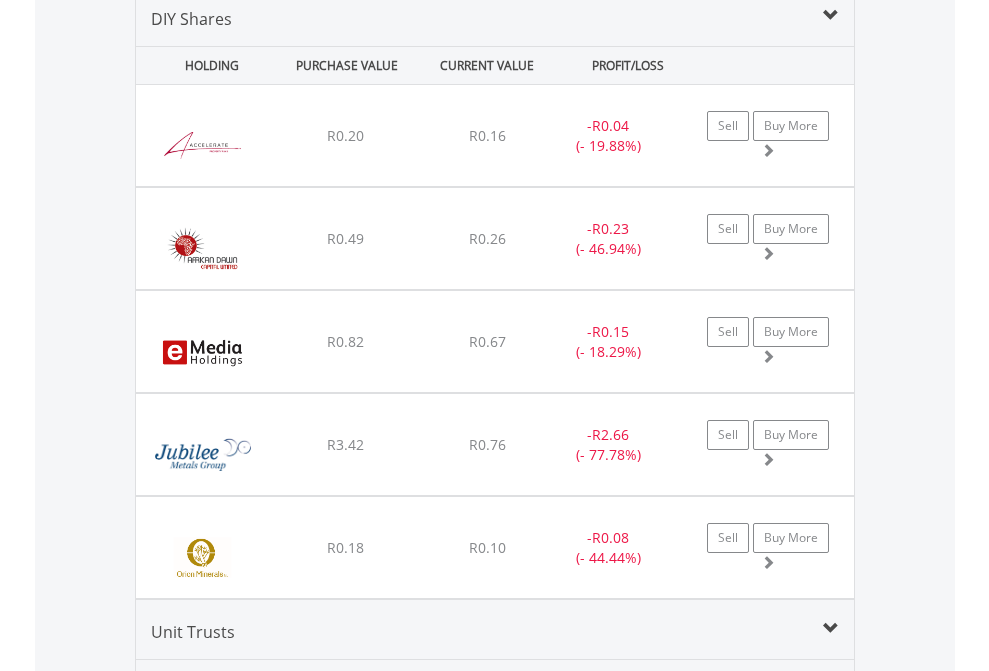 scroll, scrollTop: 1933, scrollLeft: 0, axis: vertical 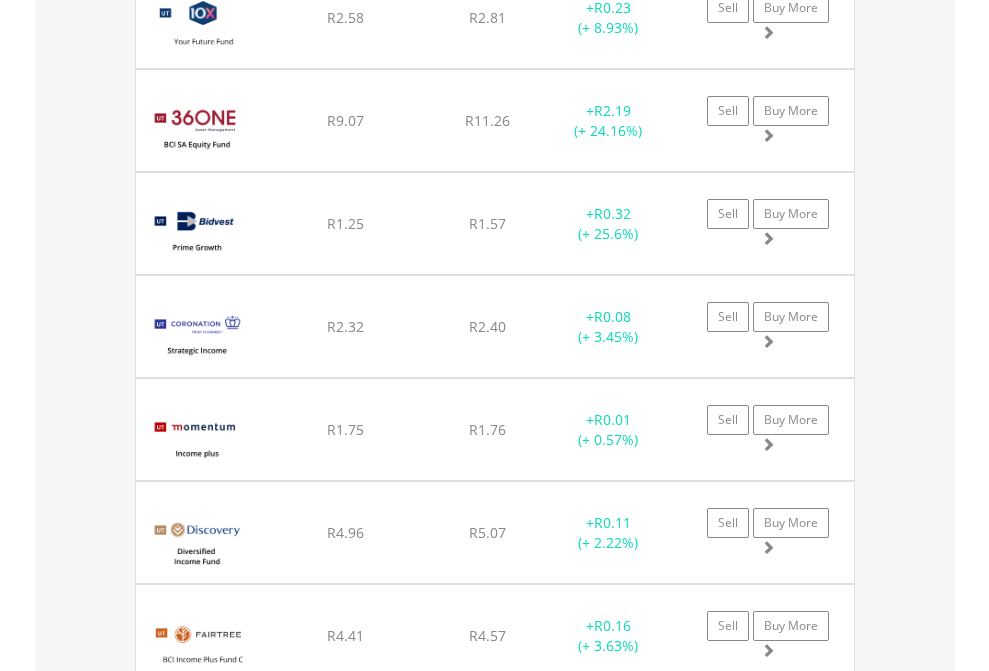 click on "TFSA" at bounding box center (818, -1745) 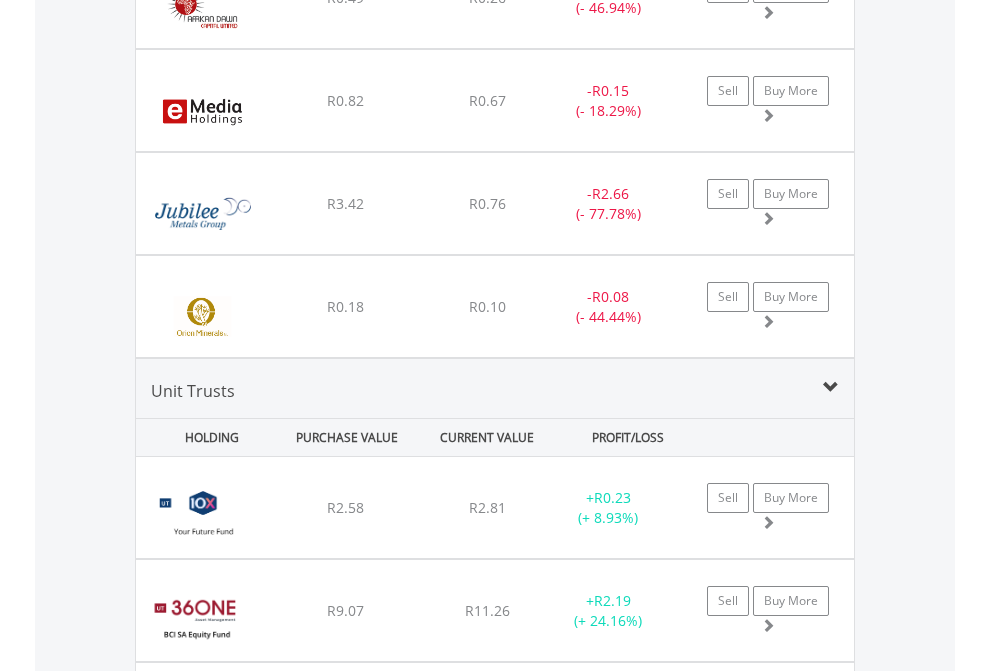 scroll, scrollTop: 144, scrollLeft: 0, axis: vertical 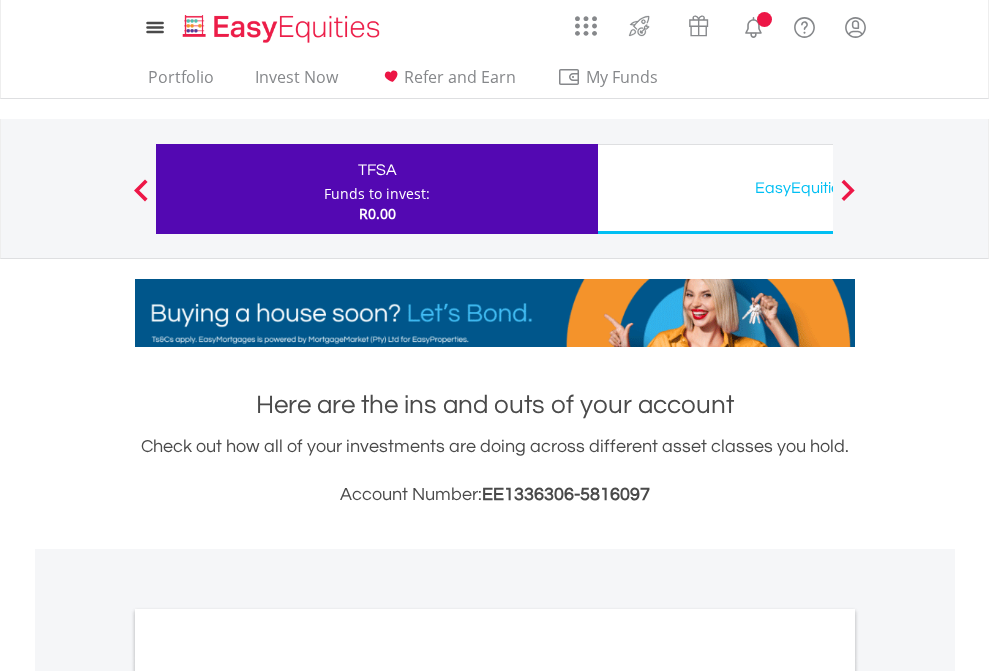click on "All Holdings" at bounding box center [268, 1096] 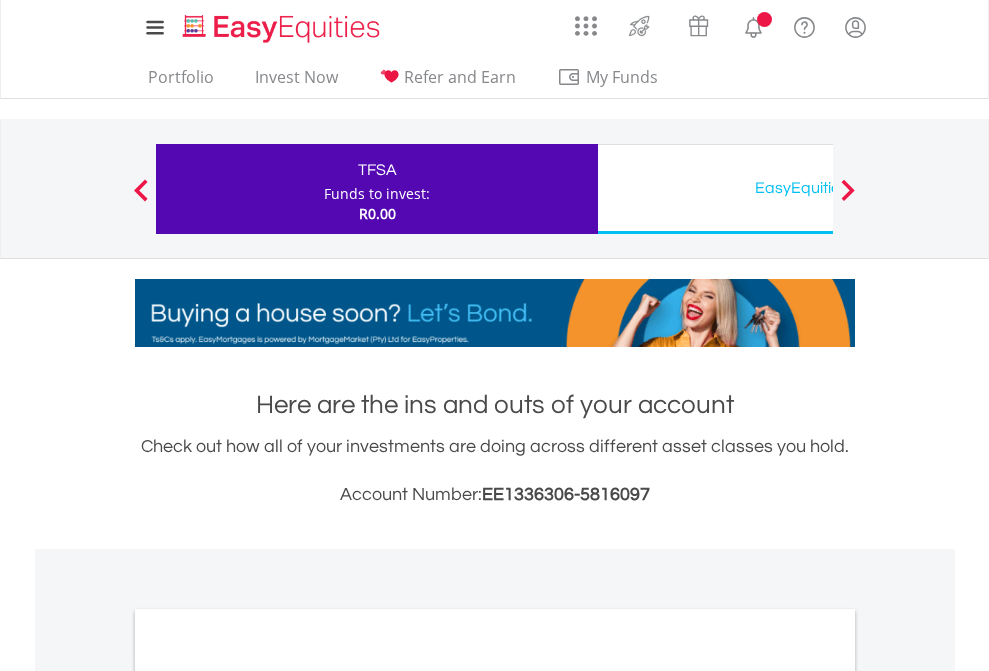 scroll, scrollTop: 1202, scrollLeft: 0, axis: vertical 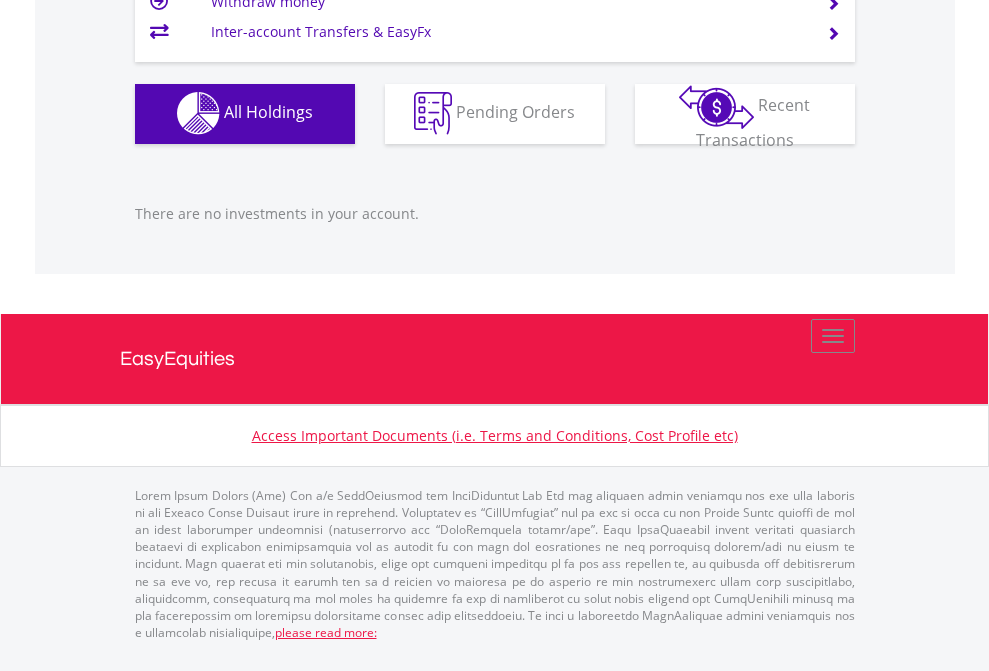 click on "EasyEquities USD" at bounding box center [818, -1142] 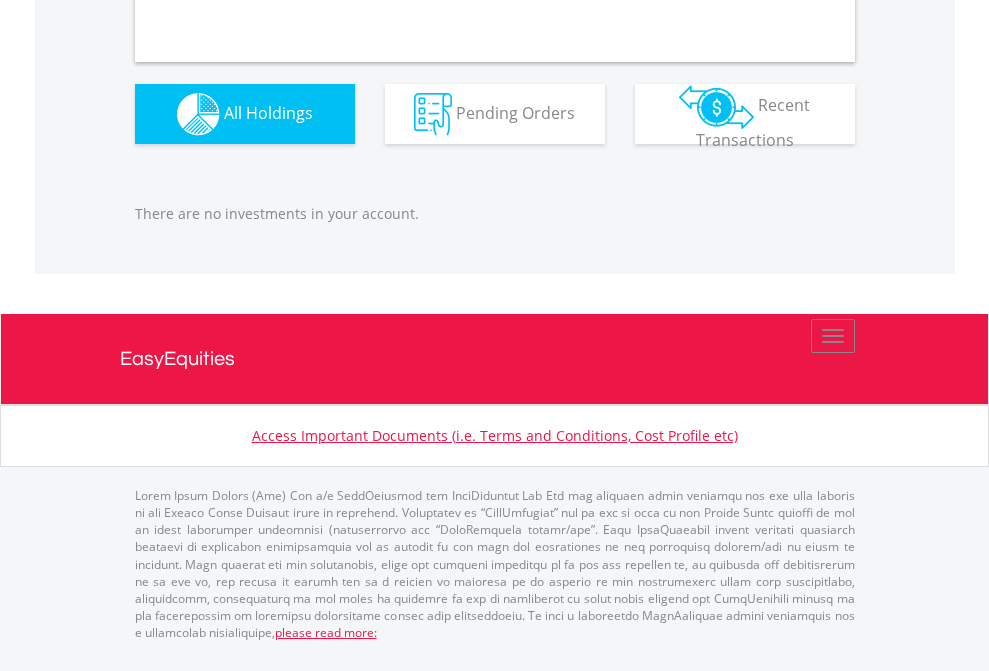 scroll, scrollTop: 1980, scrollLeft: 0, axis: vertical 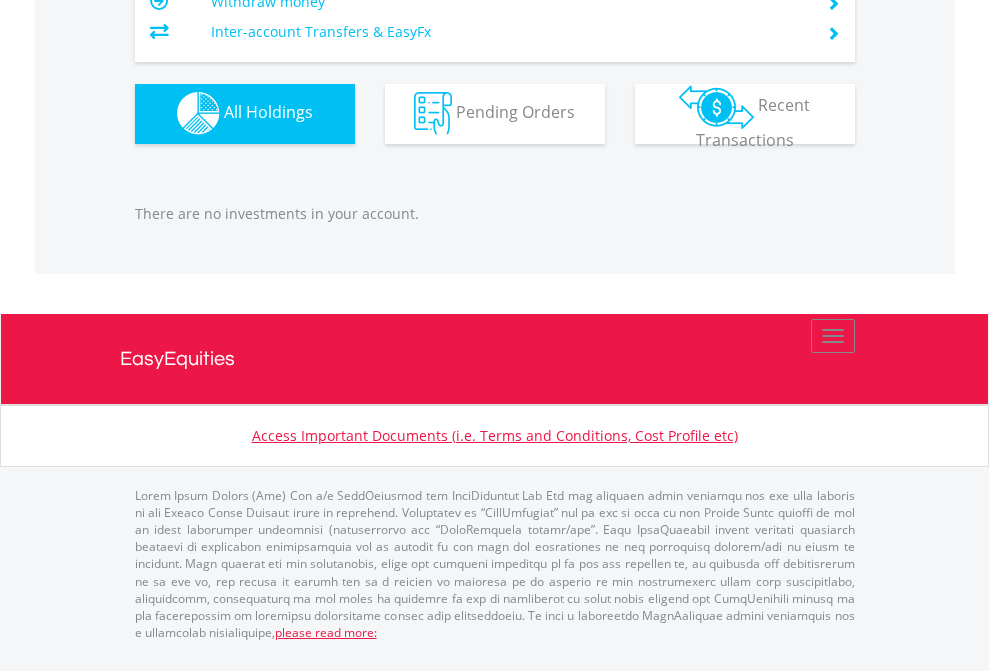 click on "EasyEquities EUR" at bounding box center (818, -1142) 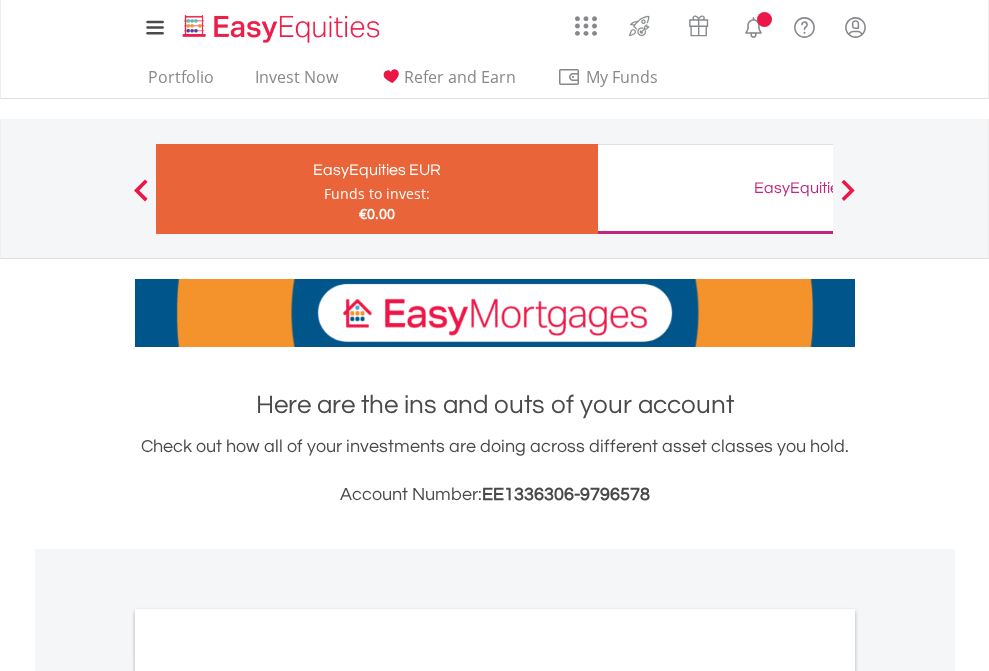 scroll, scrollTop: 0, scrollLeft: 0, axis: both 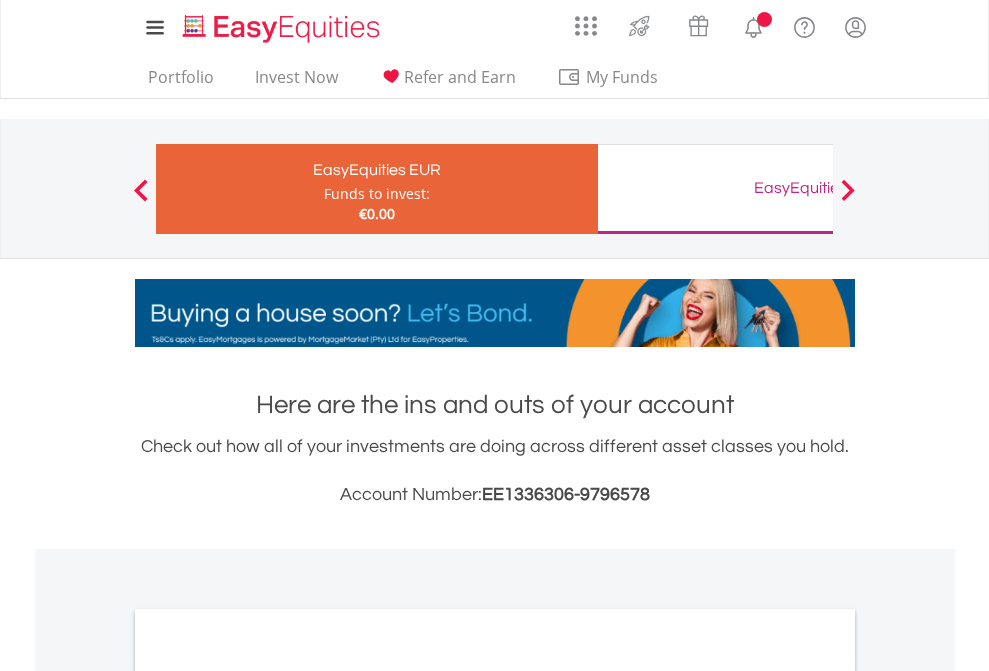 click on "All Holdings" at bounding box center [268, 1096] 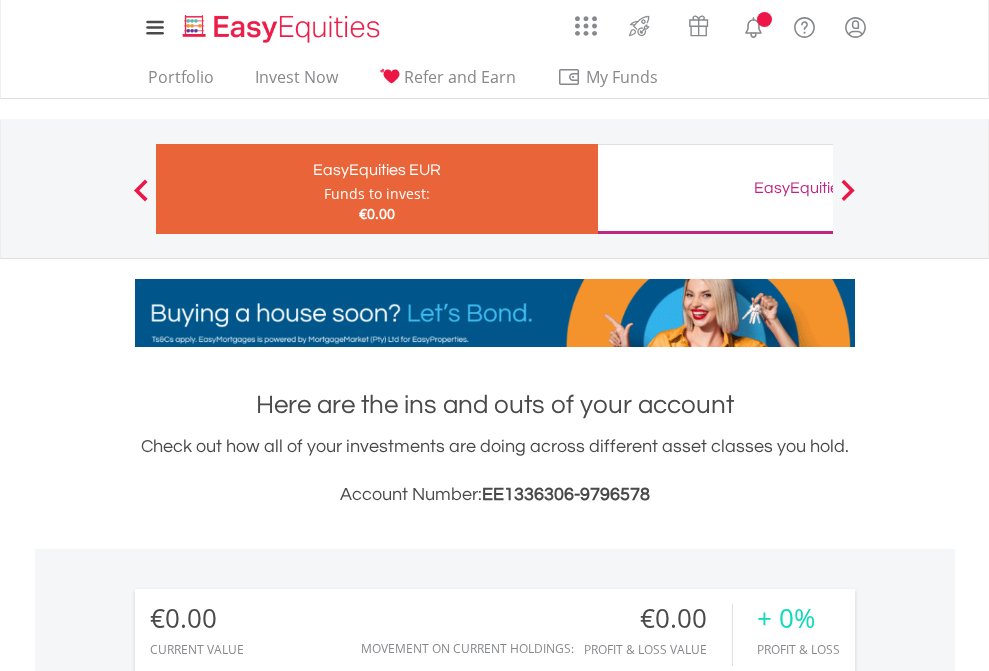 scroll, scrollTop: 1202, scrollLeft: 0, axis: vertical 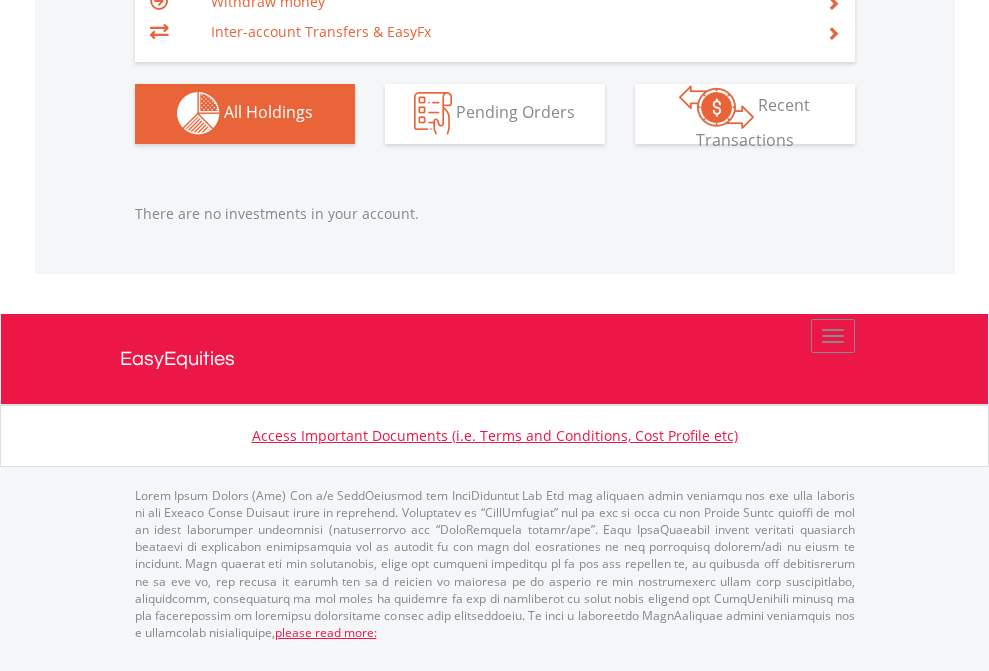 click on "EasyEquities GBP" at bounding box center [818, -1142] 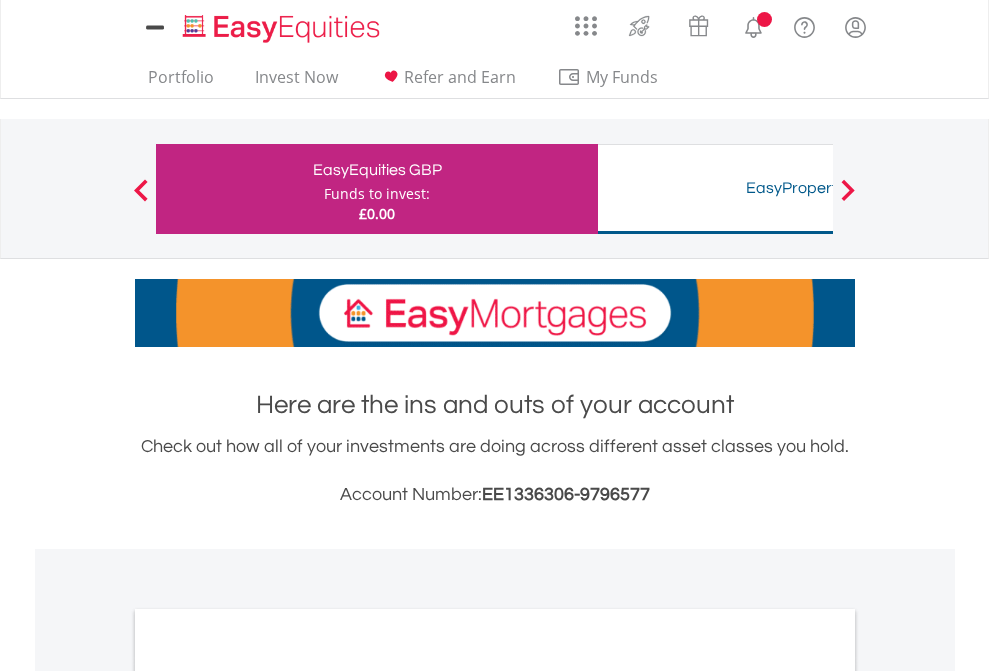scroll, scrollTop: 0, scrollLeft: 0, axis: both 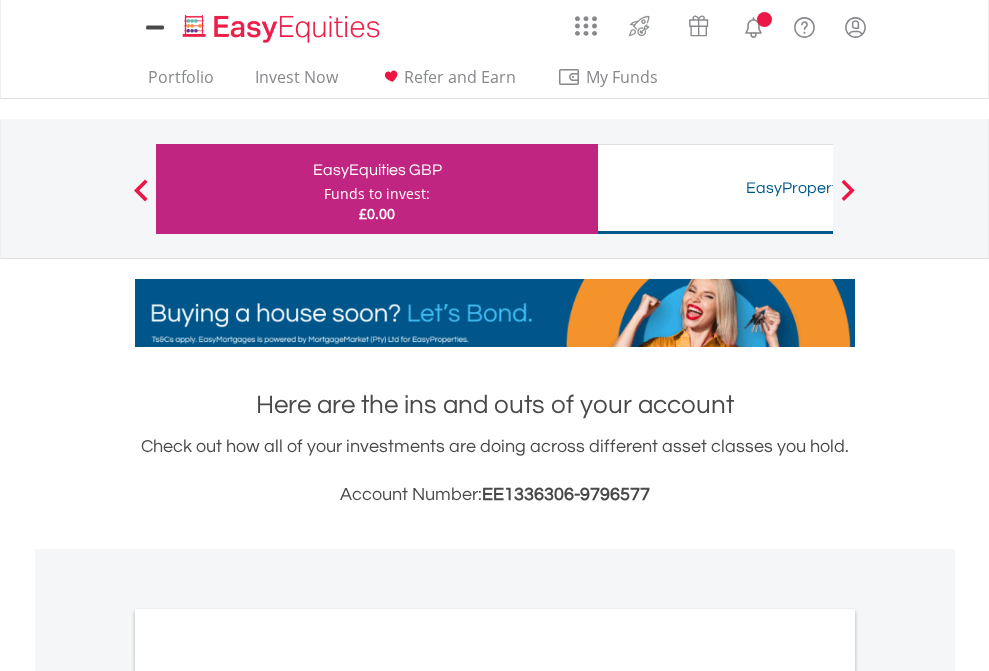 click on "All Holdings" at bounding box center [268, 1096] 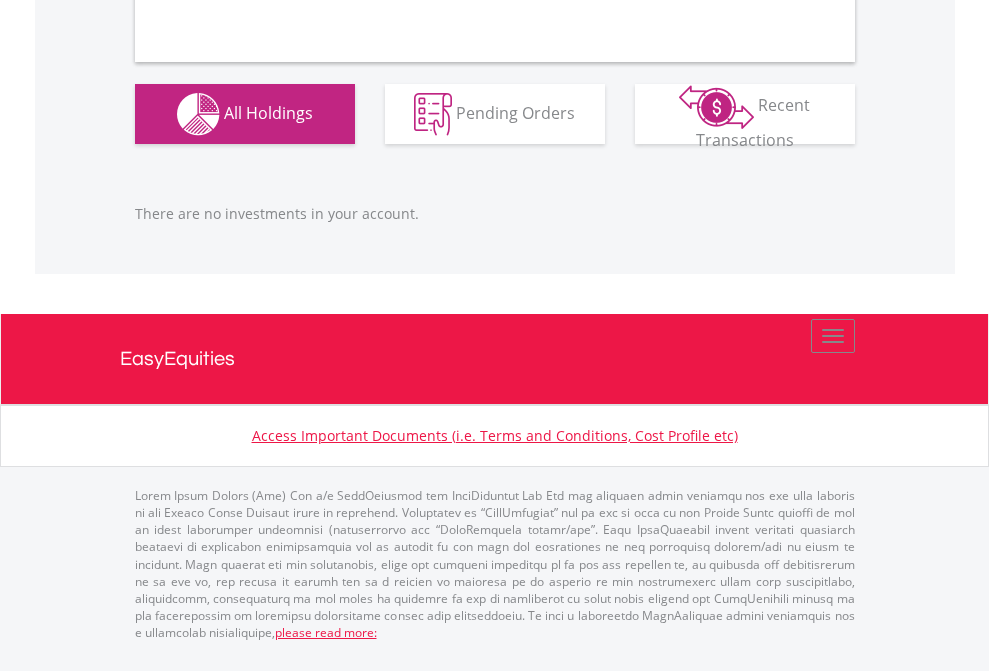 scroll, scrollTop: 1980, scrollLeft: 0, axis: vertical 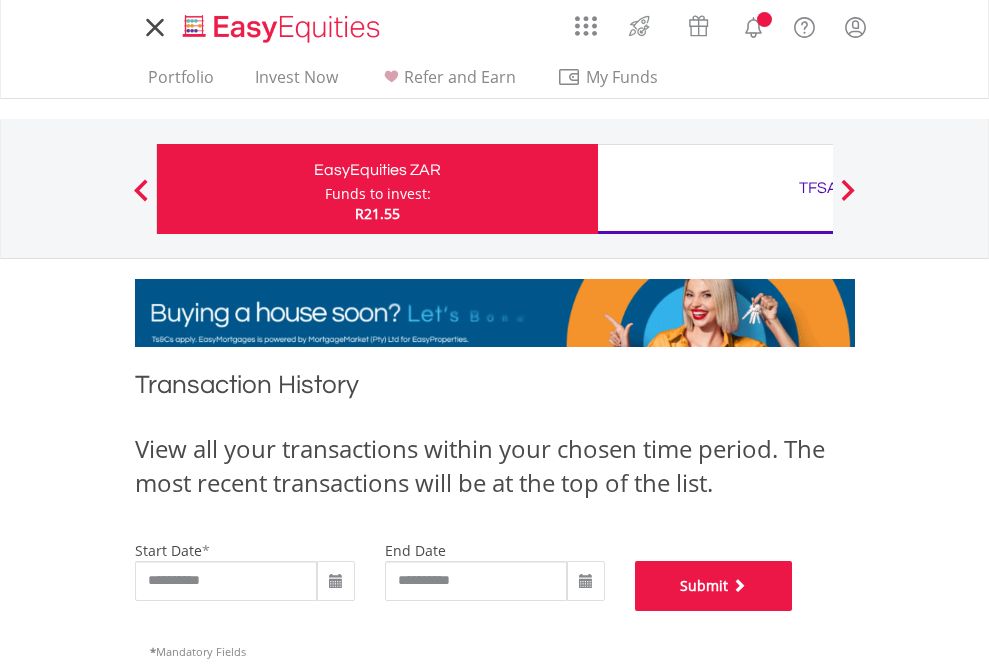 click on "Submit" at bounding box center (714, 586) 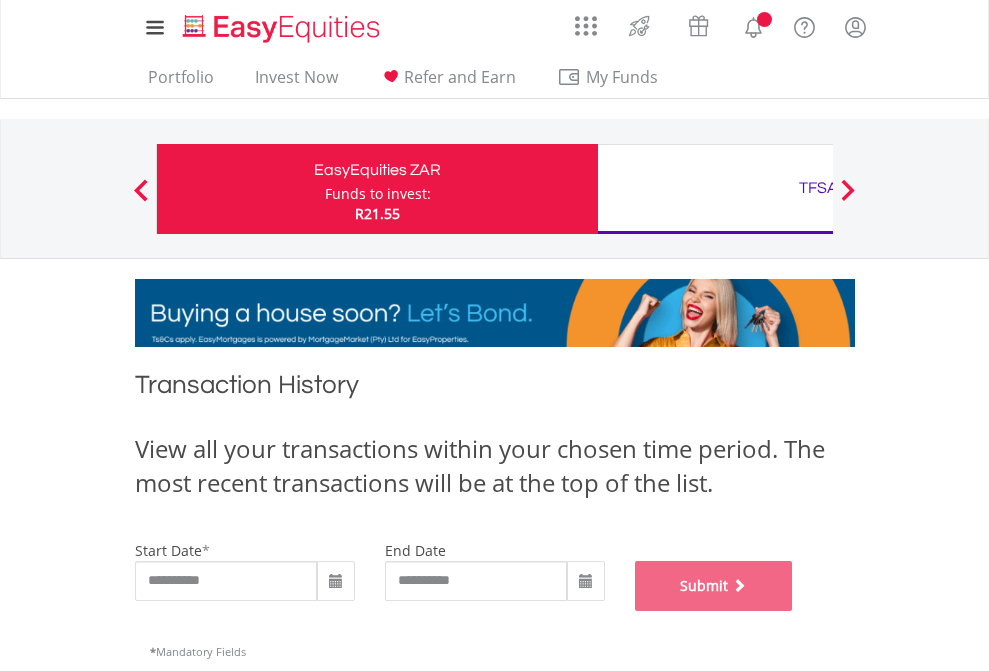 scroll, scrollTop: 811, scrollLeft: 0, axis: vertical 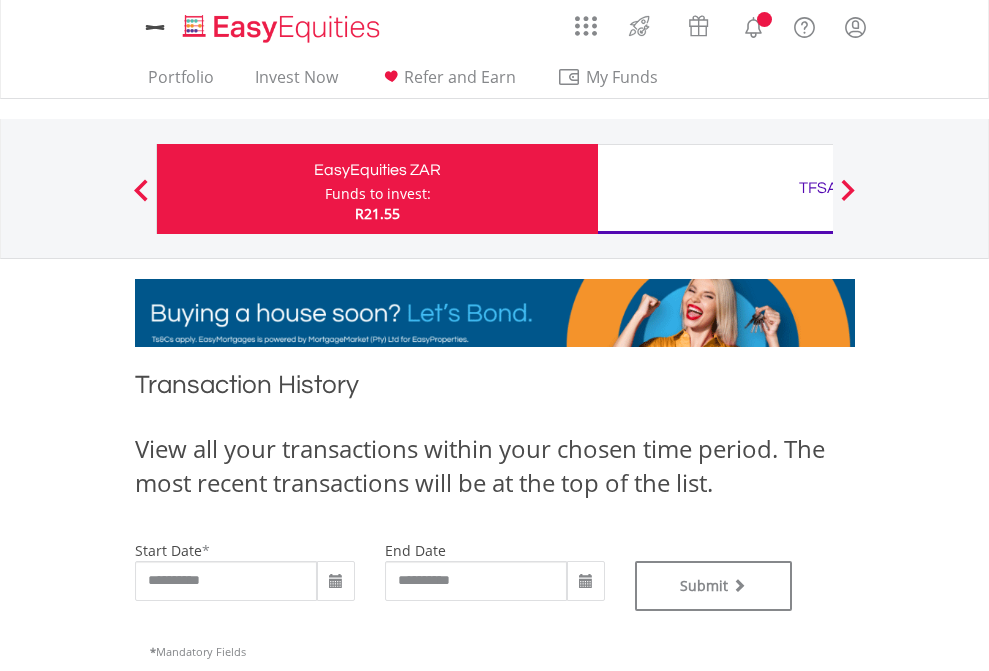 click on "TFSA" at bounding box center [818, 188] 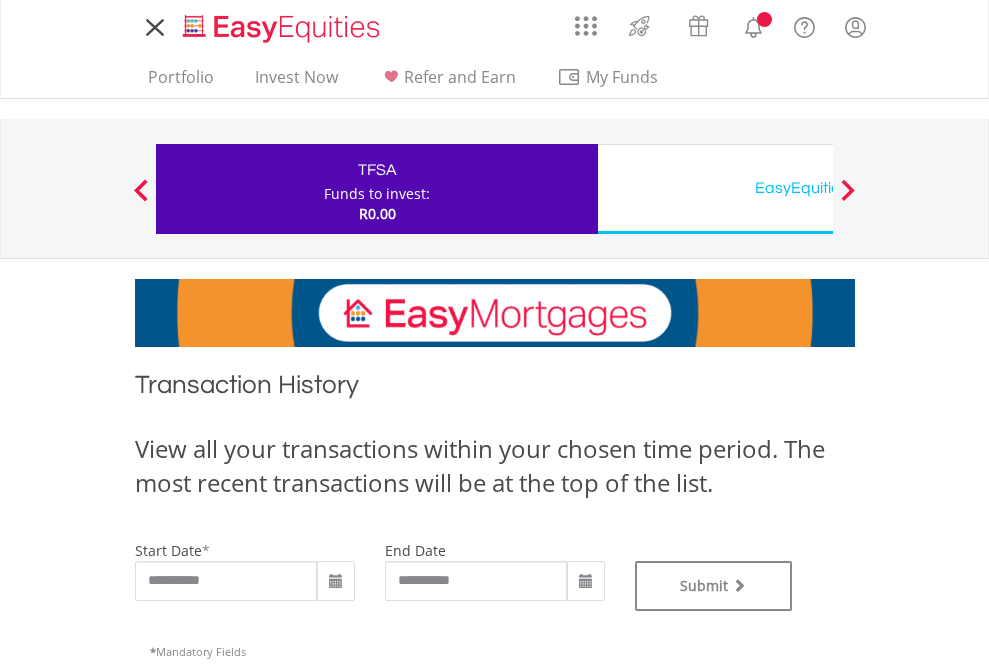 scroll, scrollTop: 0, scrollLeft: 0, axis: both 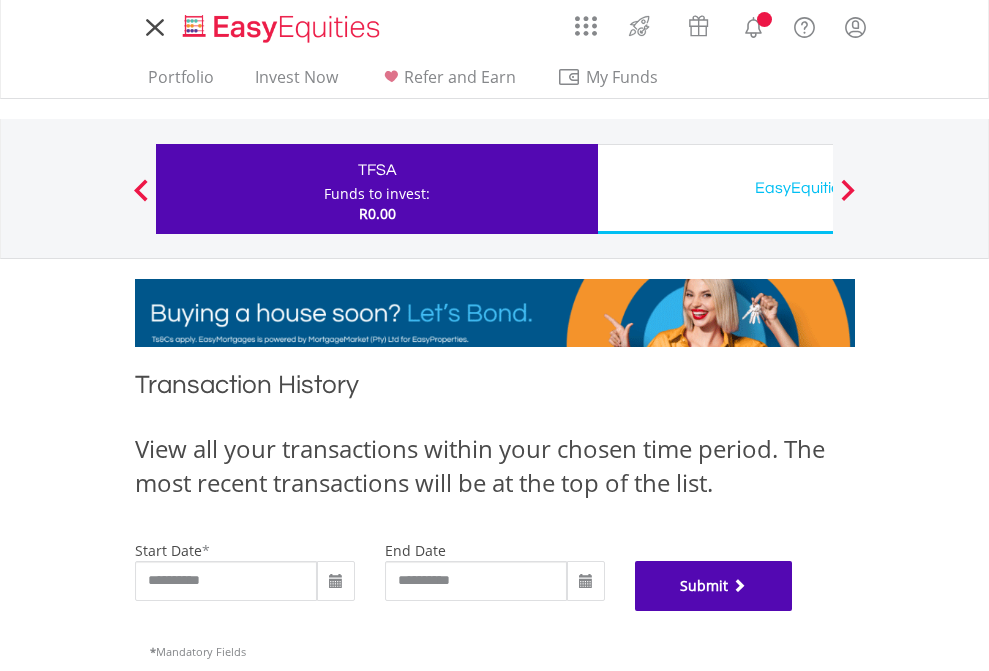 click on "Submit" at bounding box center [714, 586] 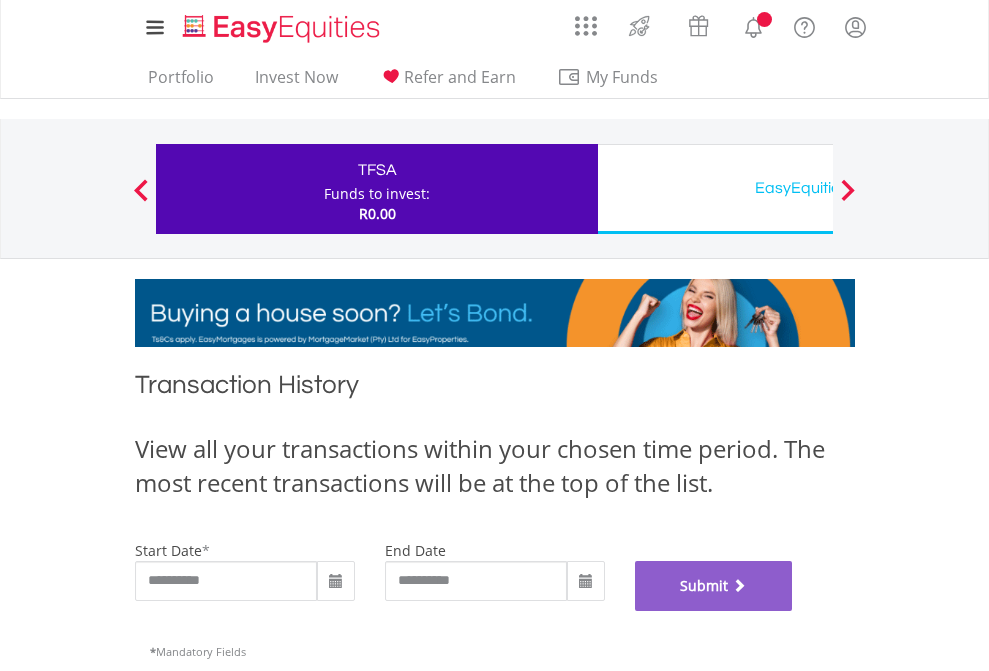scroll, scrollTop: 811, scrollLeft: 0, axis: vertical 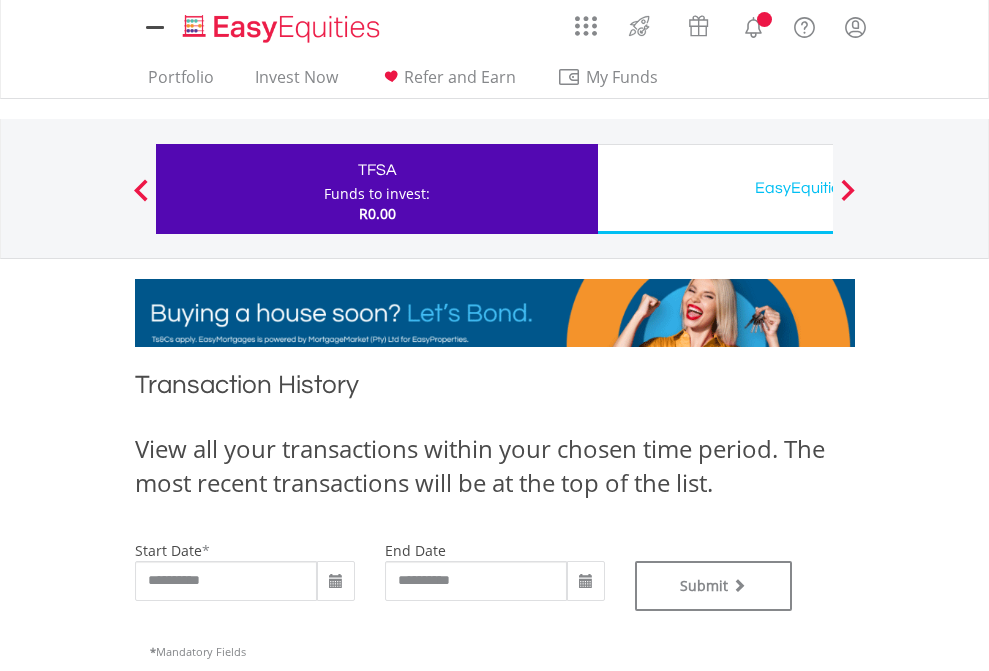 click on "EasyEquities USD" at bounding box center [818, 188] 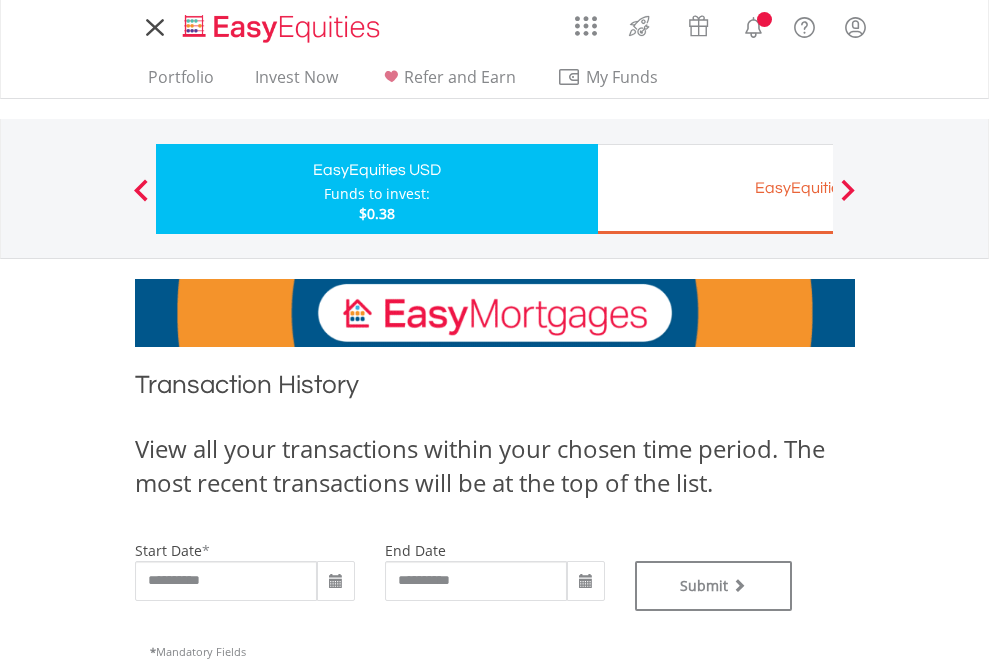 scroll, scrollTop: 0, scrollLeft: 0, axis: both 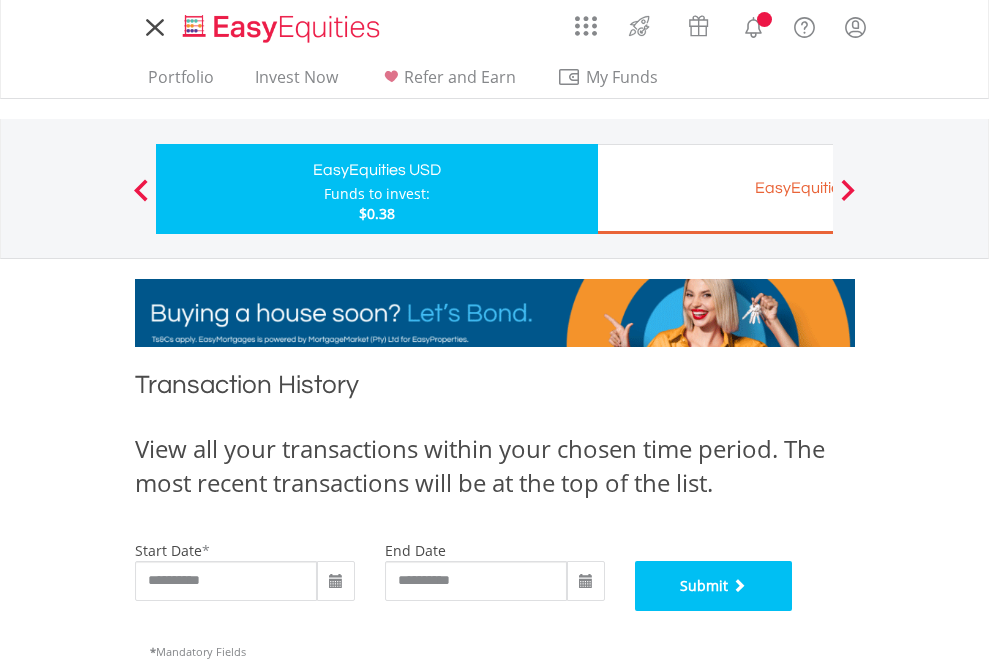 click on "Submit" at bounding box center [714, 586] 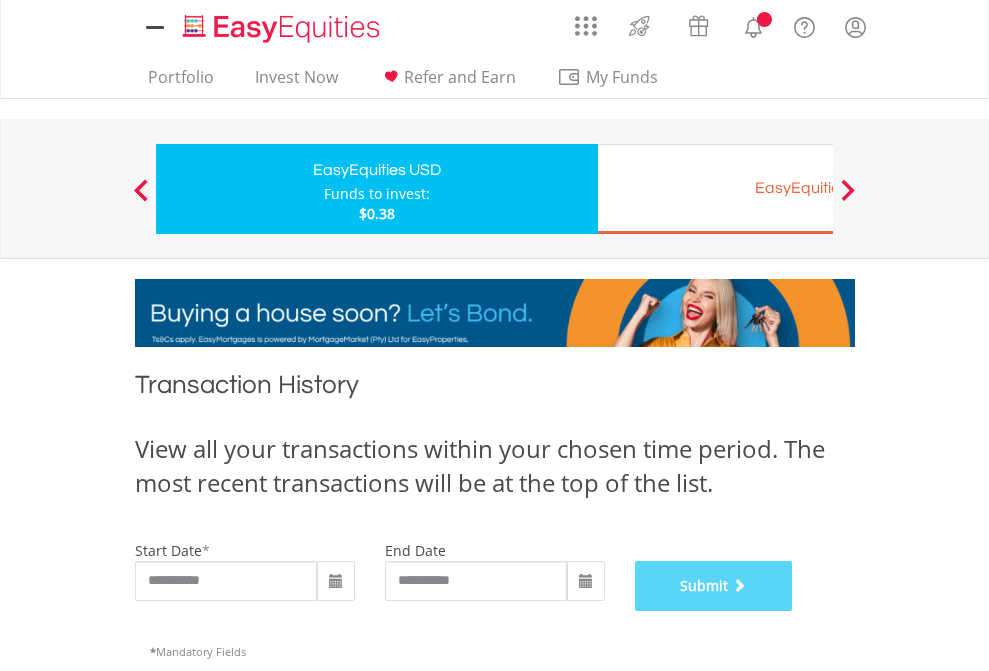 scroll, scrollTop: 811, scrollLeft: 0, axis: vertical 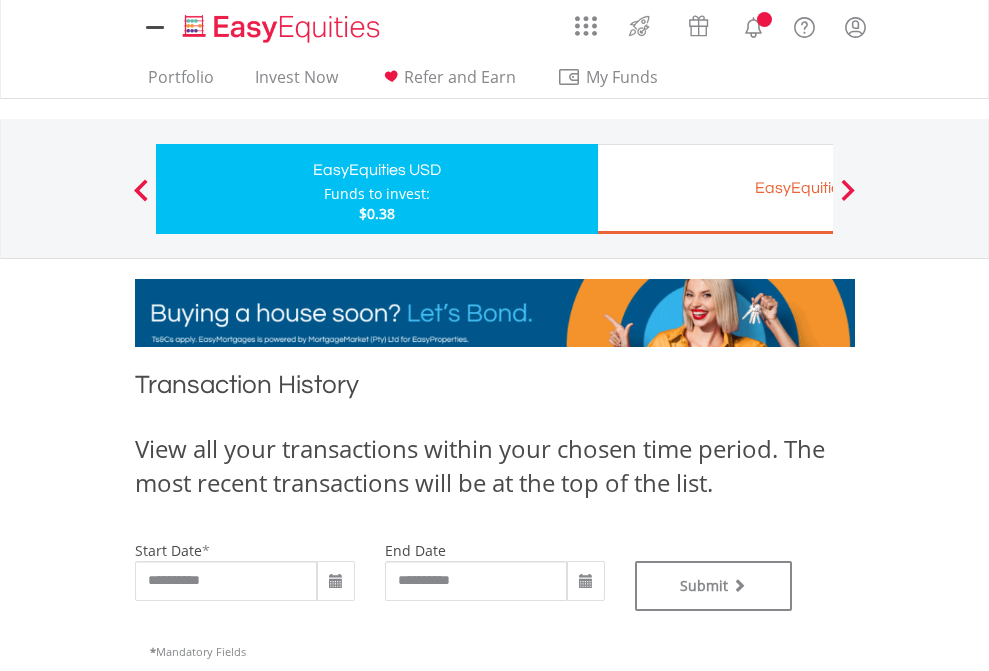 click on "EasyEquities EUR" at bounding box center (818, 188) 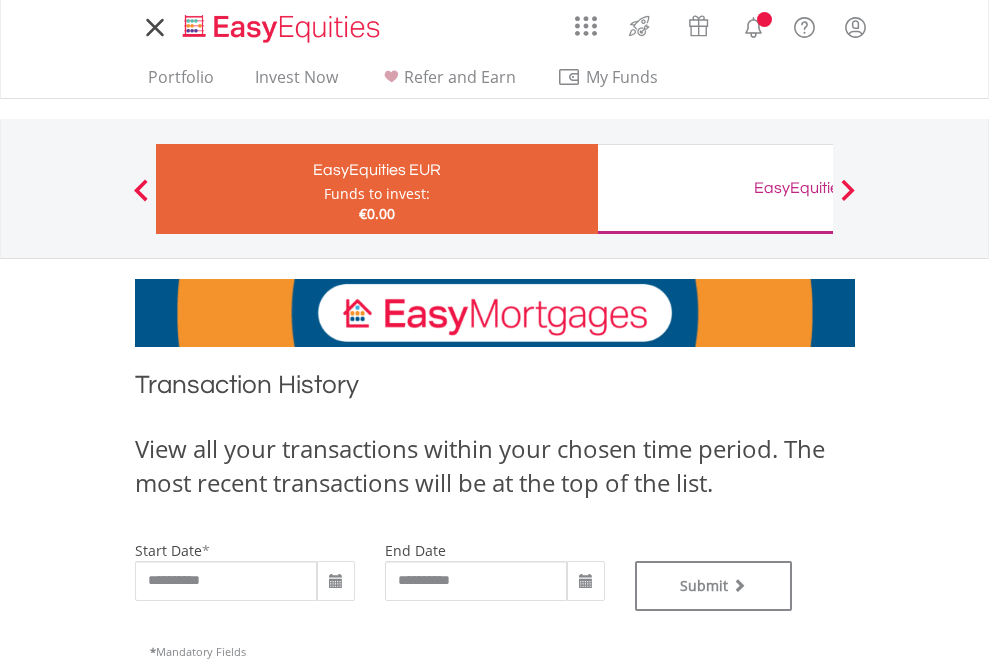 scroll, scrollTop: 0, scrollLeft: 0, axis: both 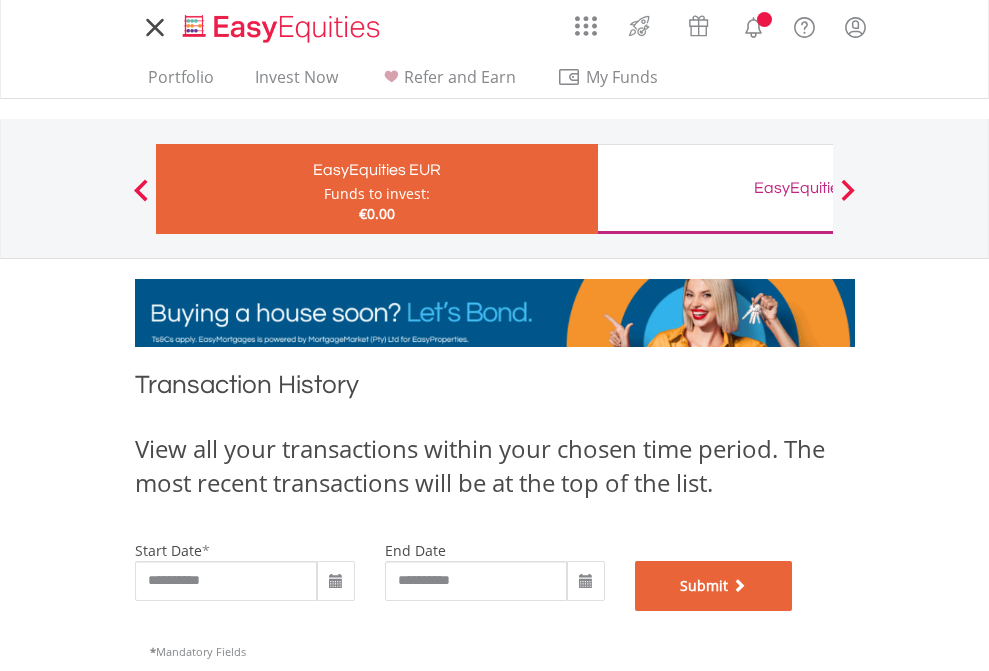 click on "Submit" at bounding box center [714, 586] 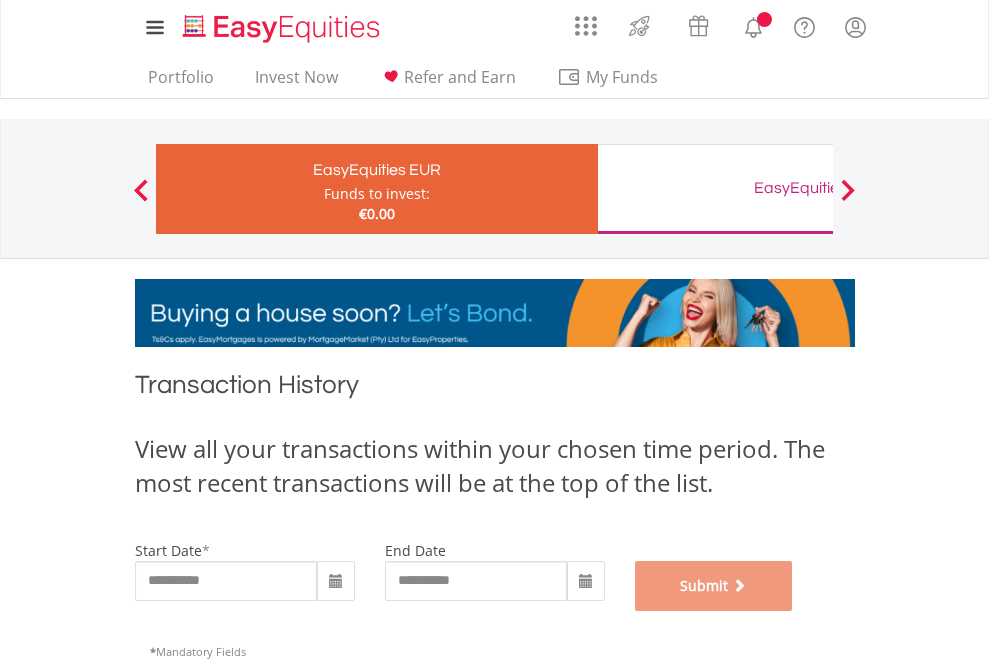 scroll, scrollTop: 811, scrollLeft: 0, axis: vertical 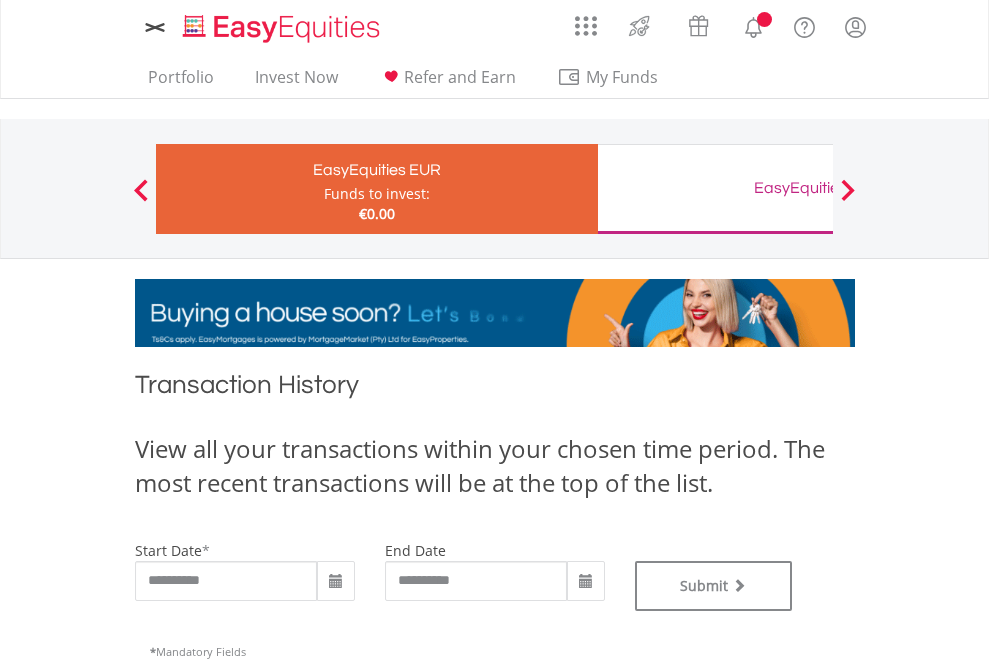click on "EasyEquities GBP" at bounding box center (818, 188) 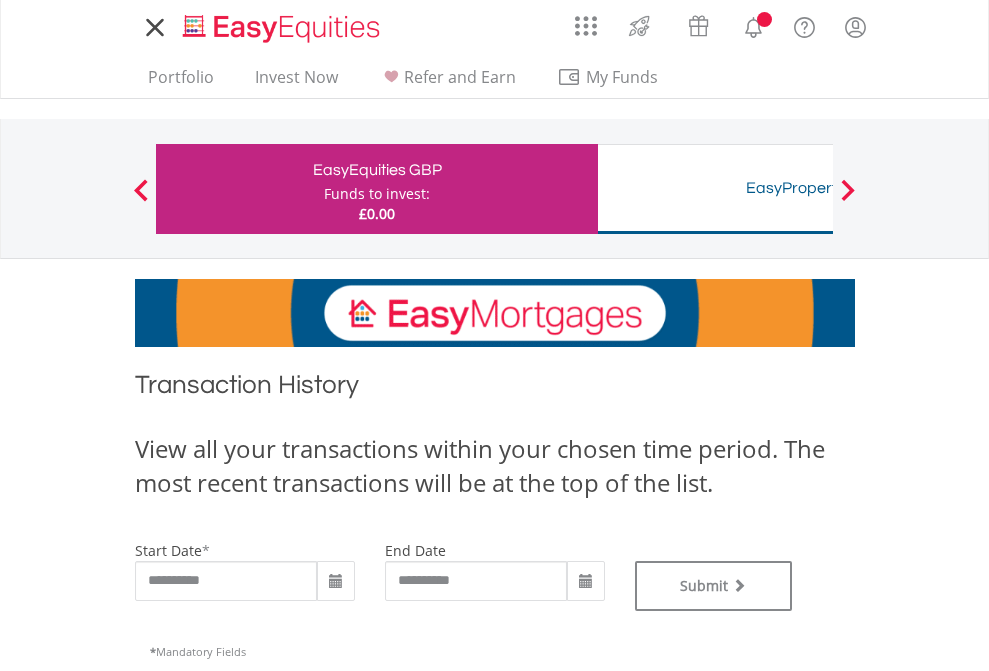 scroll, scrollTop: 0, scrollLeft: 0, axis: both 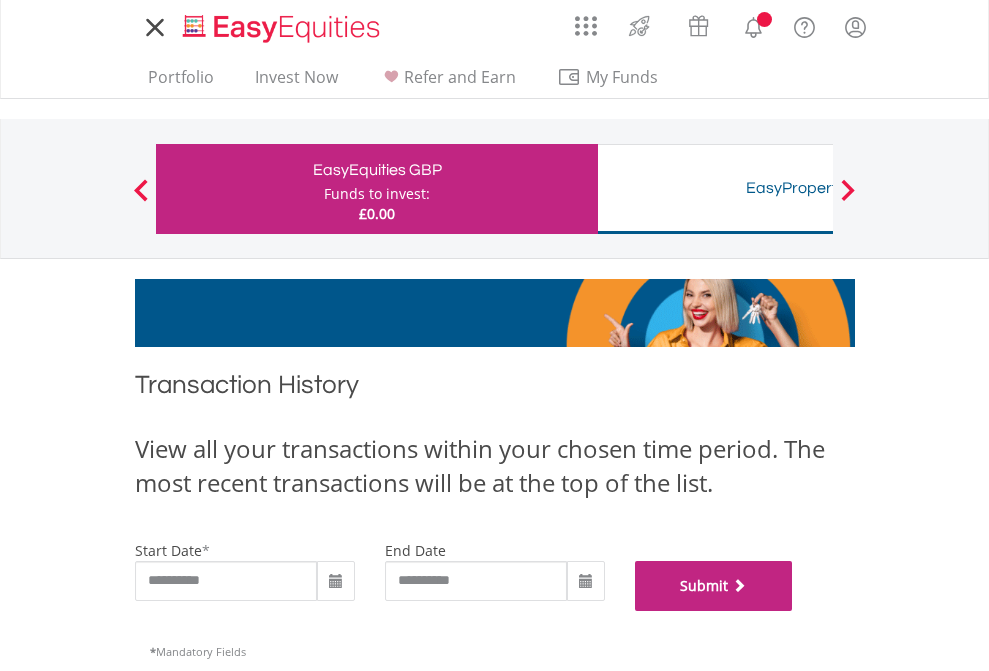 click on "Submit" at bounding box center [714, 586] 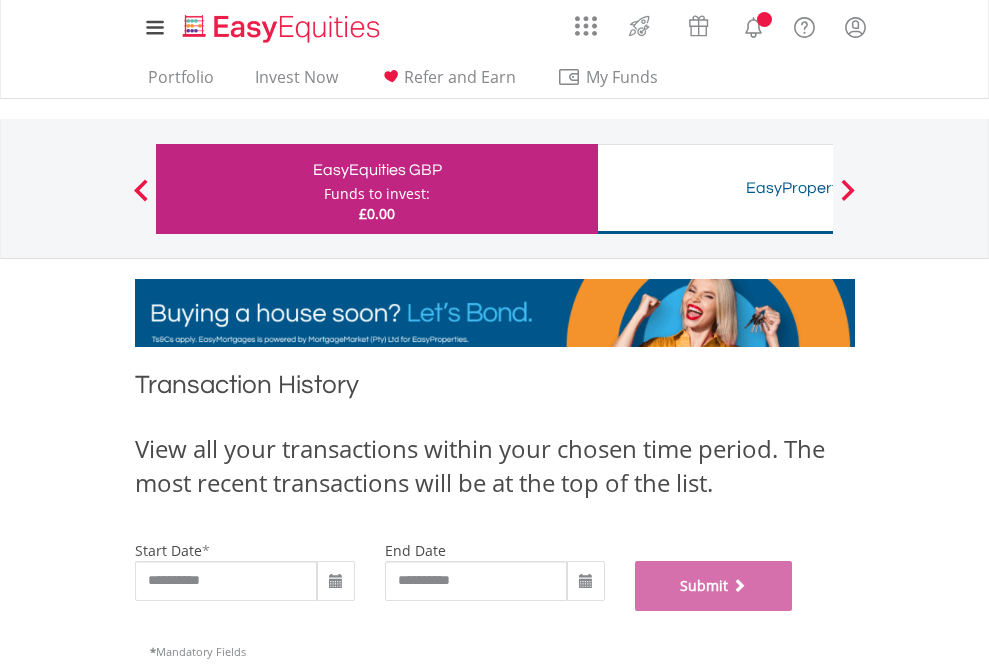 scroll, scrollTop: 811, scrollLeft: 0, axis: vertical 